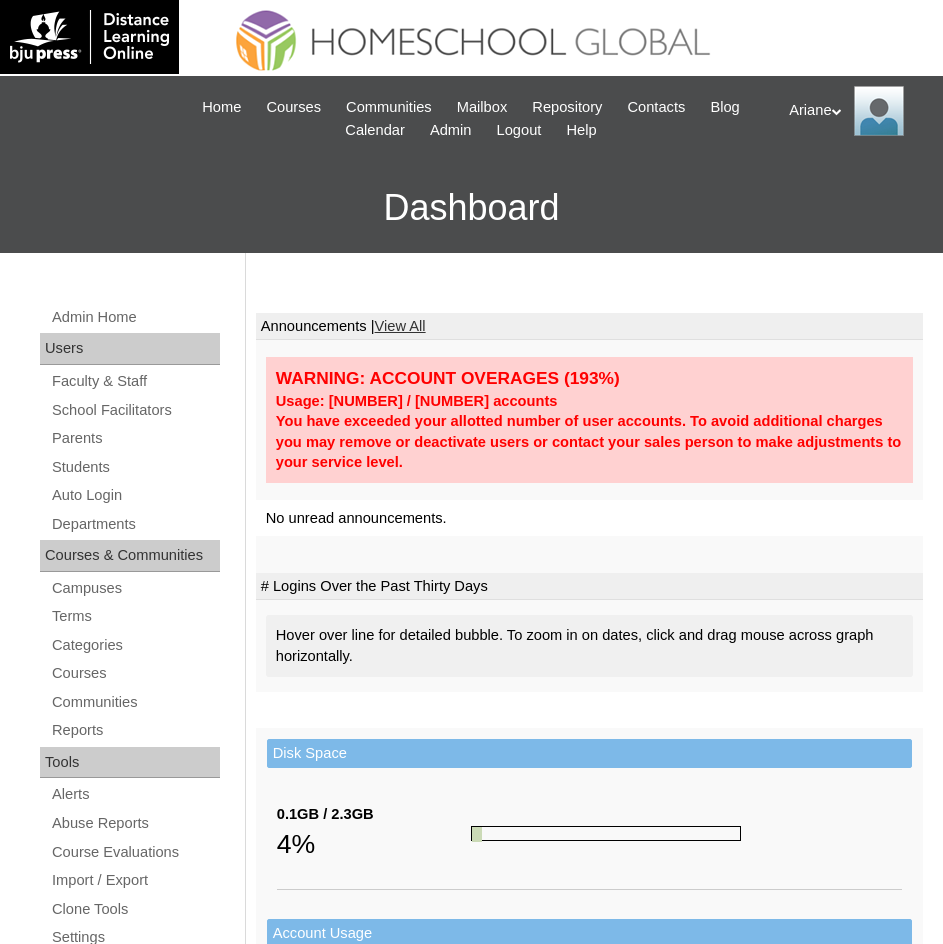 scroll, scrollTop: 0, scrollLeft: 0, axis: both 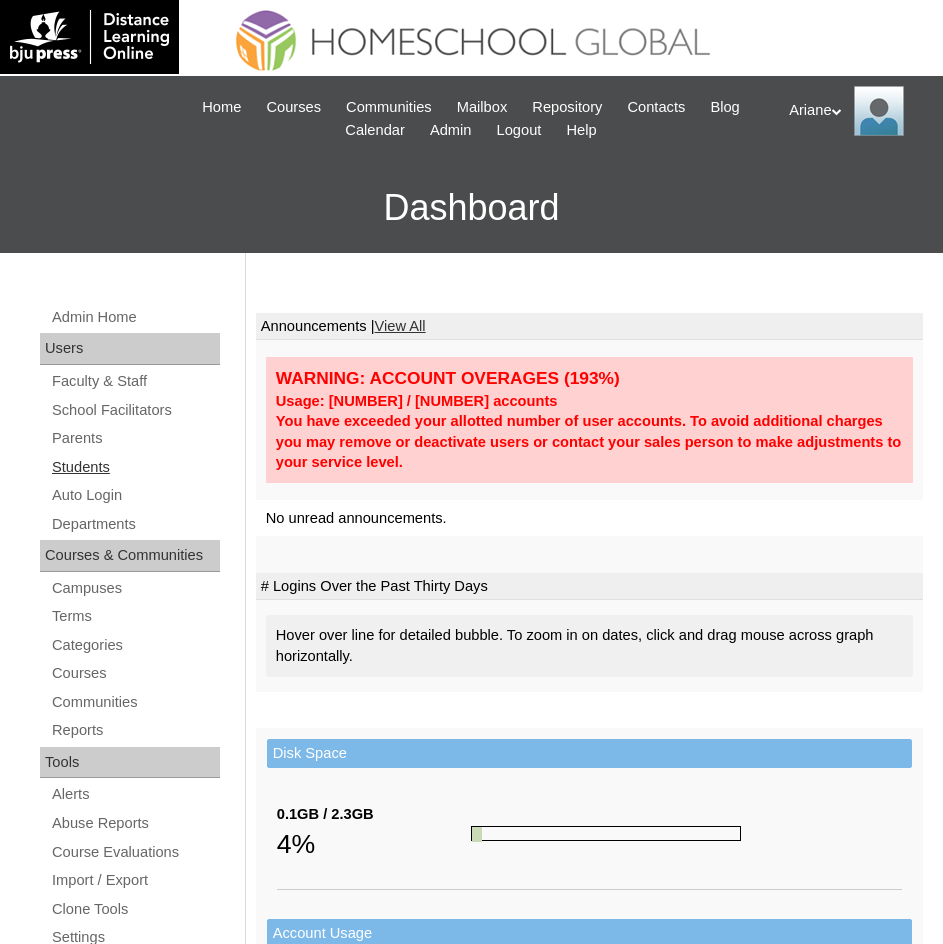 click on "Students" at bounding box center (135, 467) 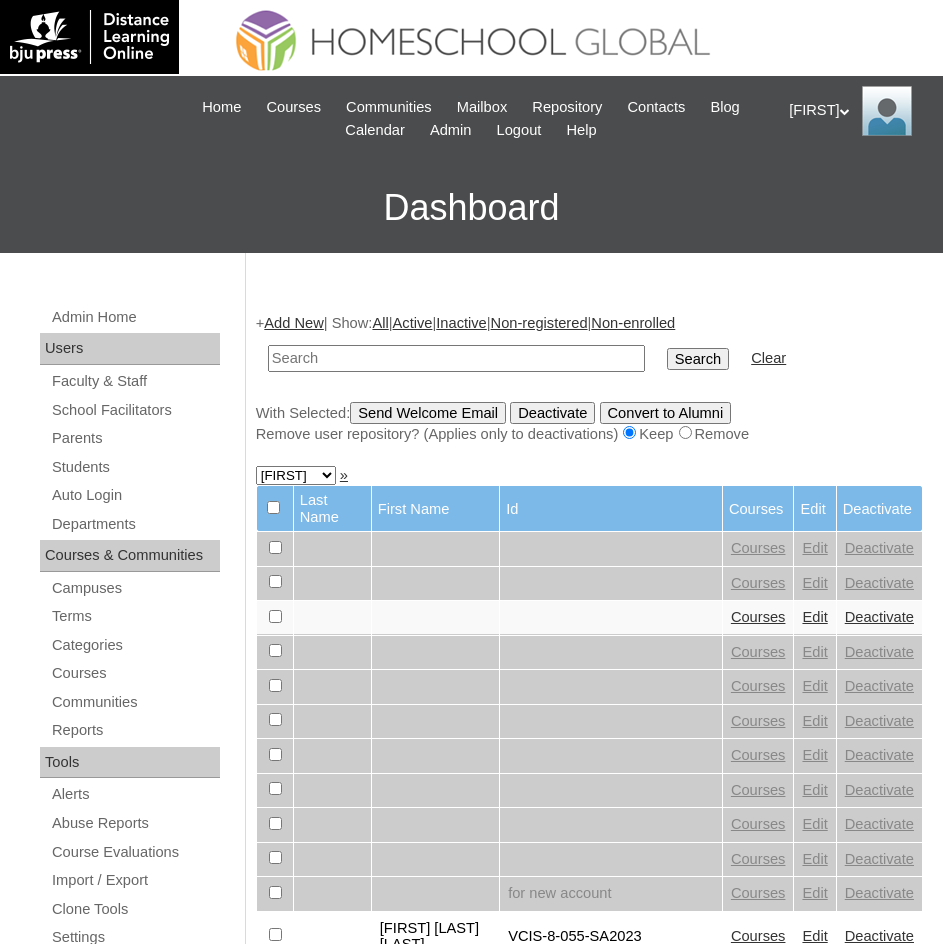 scroll, scrollTop: 0, scrollLeft: 0, axis: both 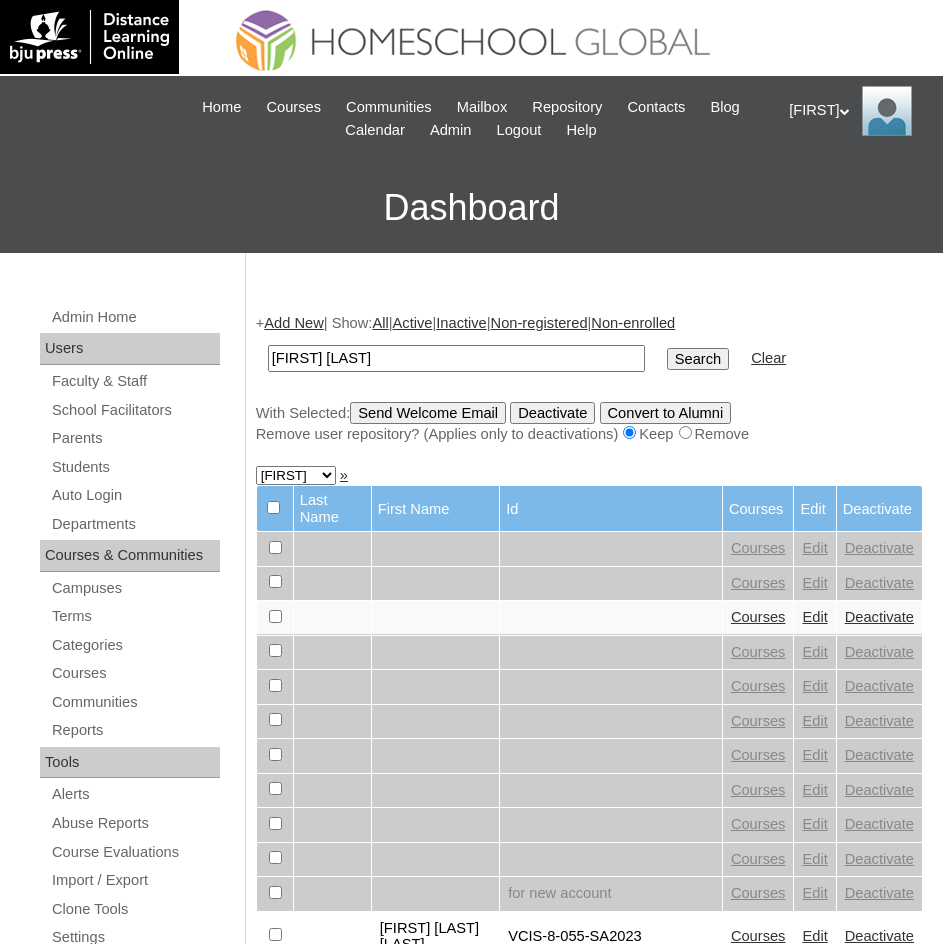type on "[LAST] [FIRST]" 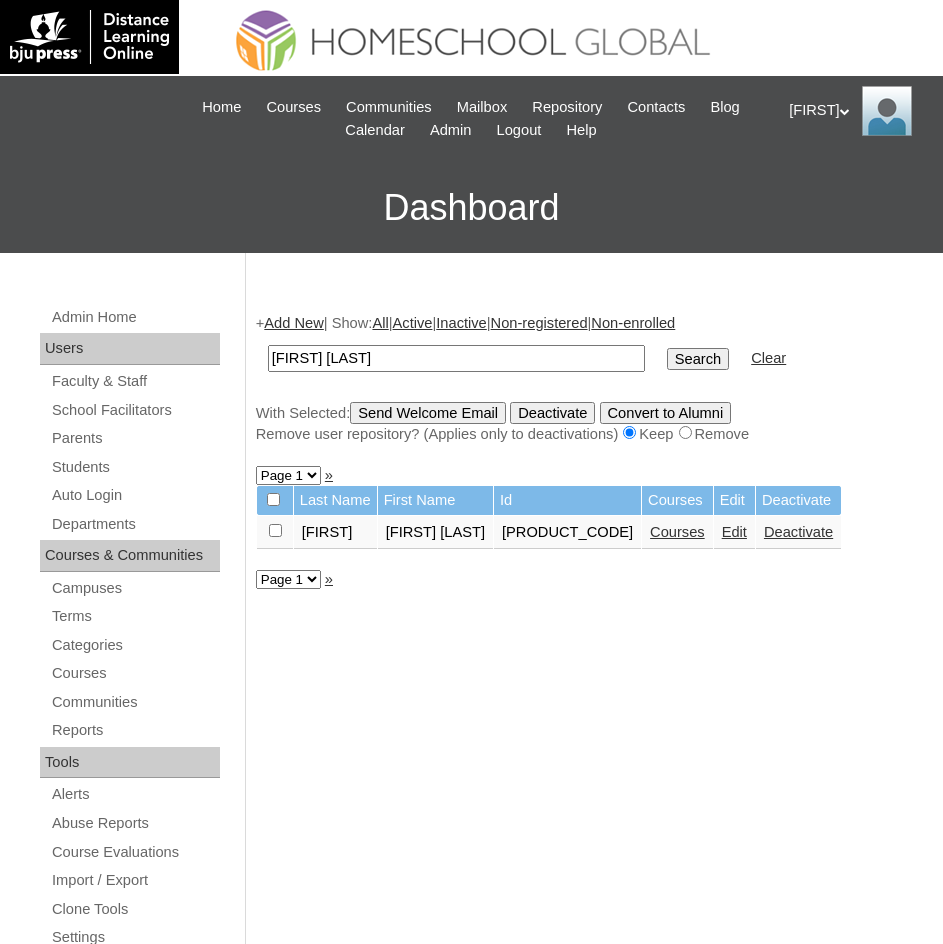scroll, scrollTop: 0, scrollLeft: 0, axis: both 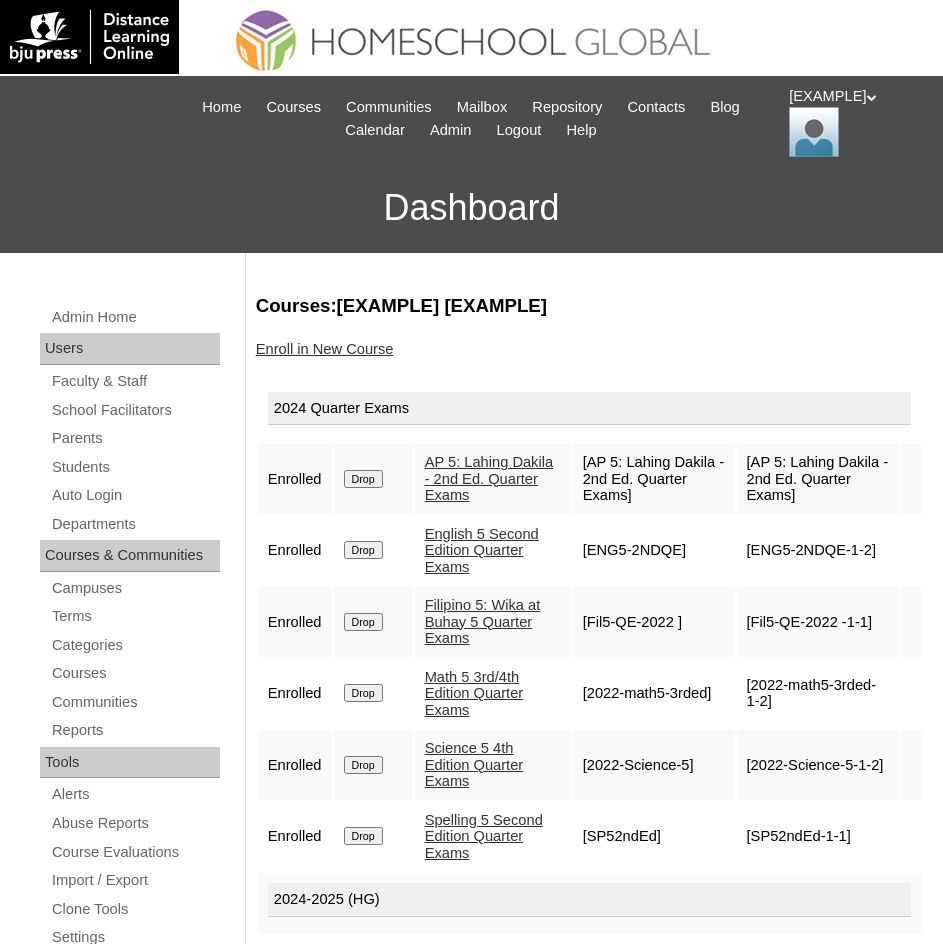 click on "Science 5 4th Edition Quarter Exams" at bounding box center [474, 764] 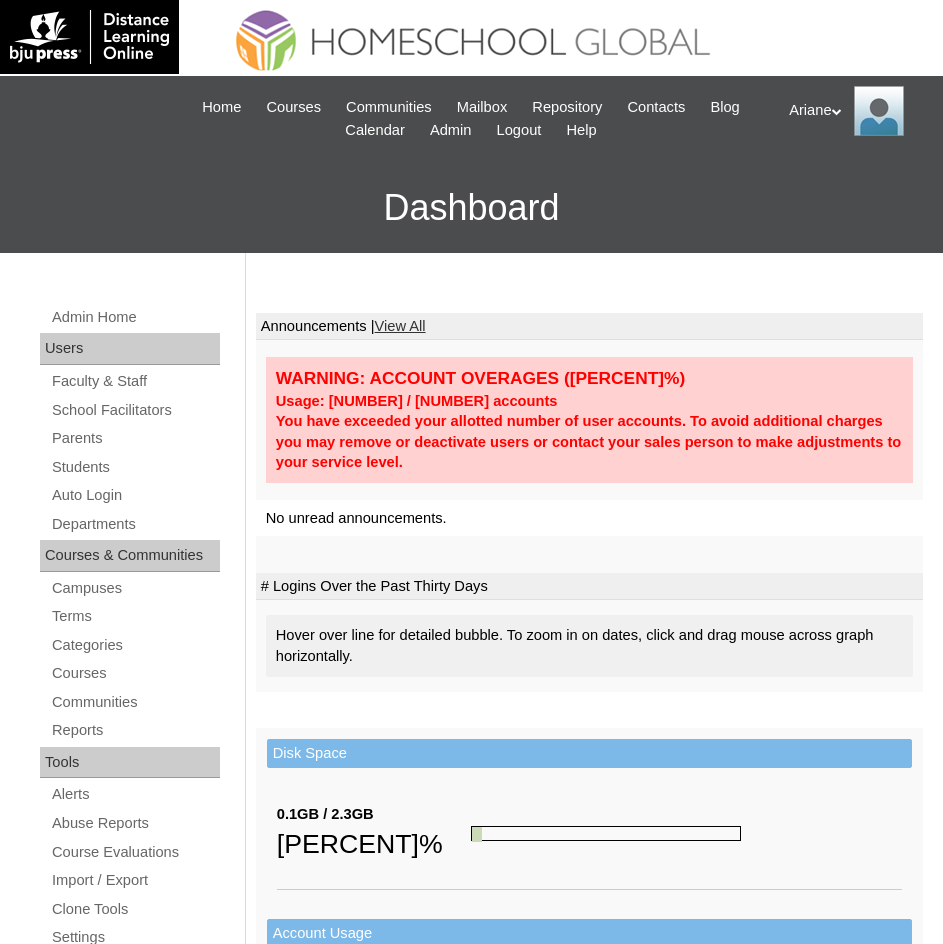 scroll, scrollTop: 0, scrollLeft: 0, axis: both 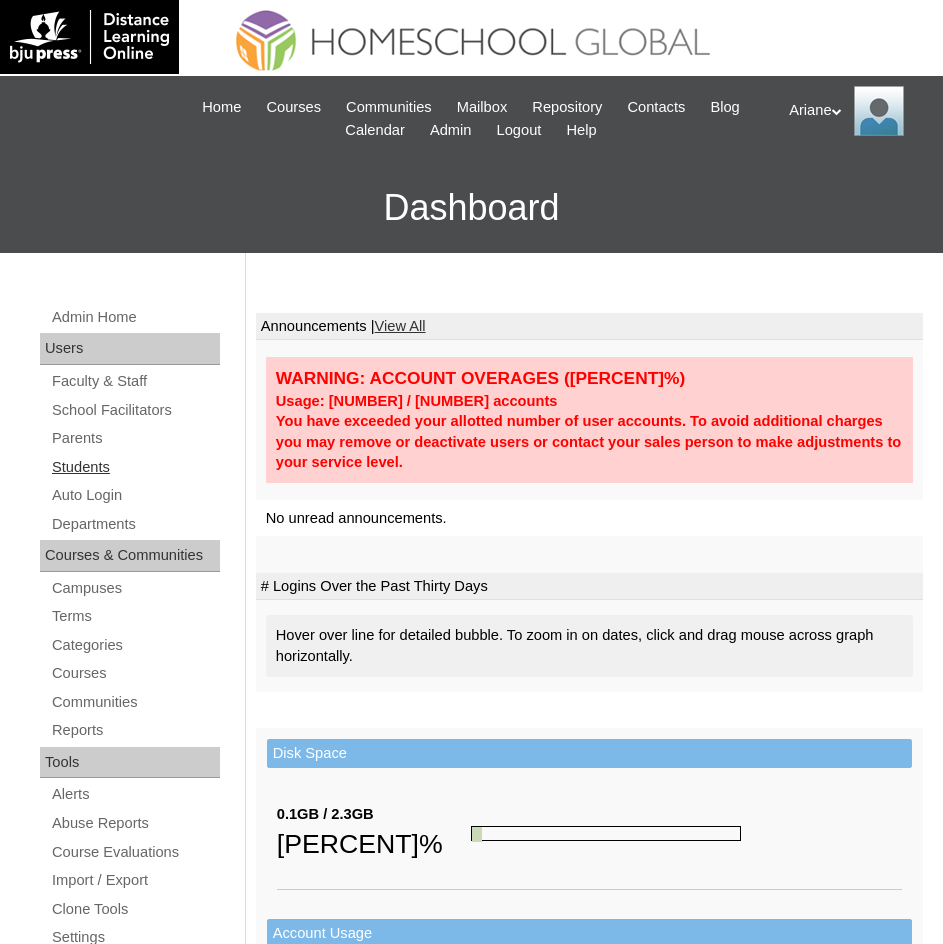 click on "Students" at bounding box center (135, 467) 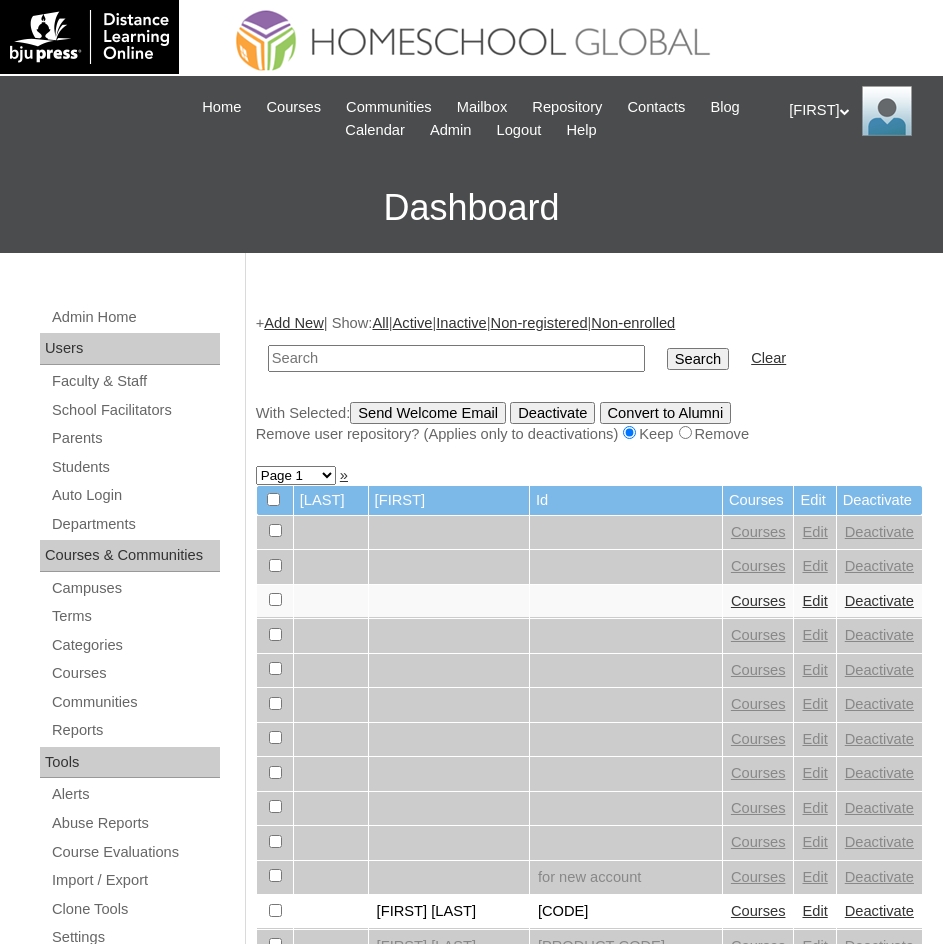 scroll, scrollTop: 0, scrollLeft: 0, axis: both 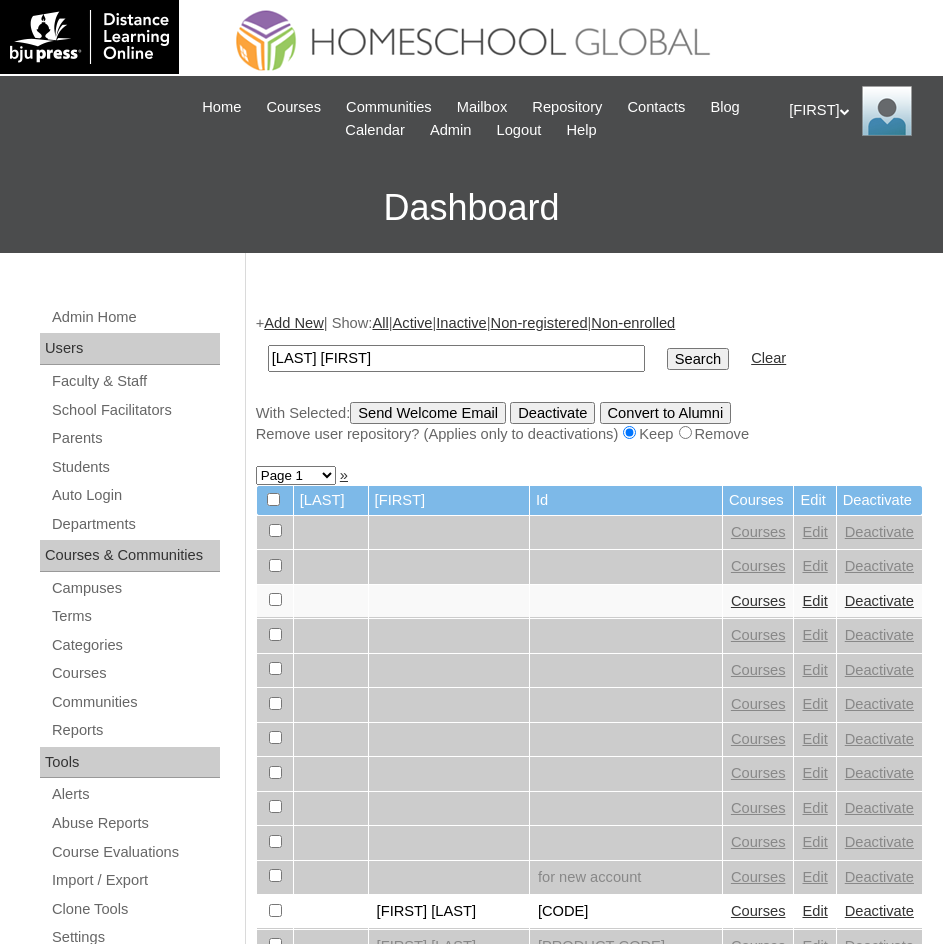 type on "Malcolm Jaime" 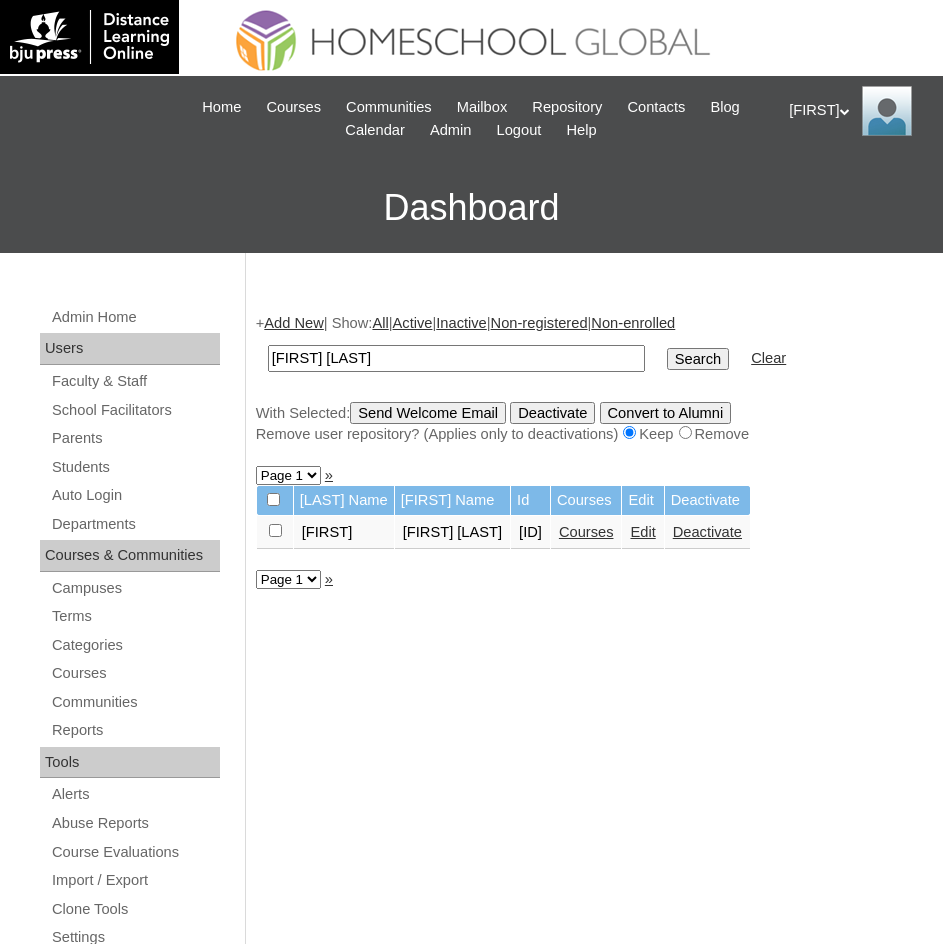 scroll, scrollTop: 0, scrollLeft: 0, axis: both 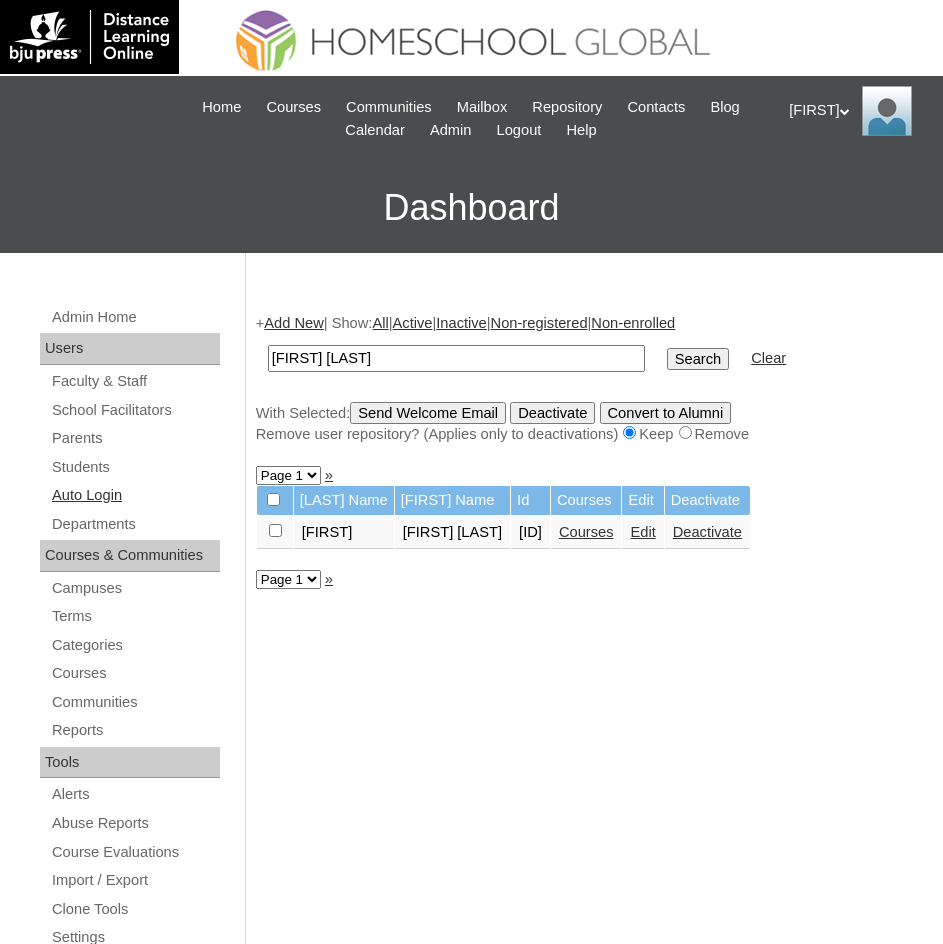 click on "Auto Login" at bounding box center (135, 495) 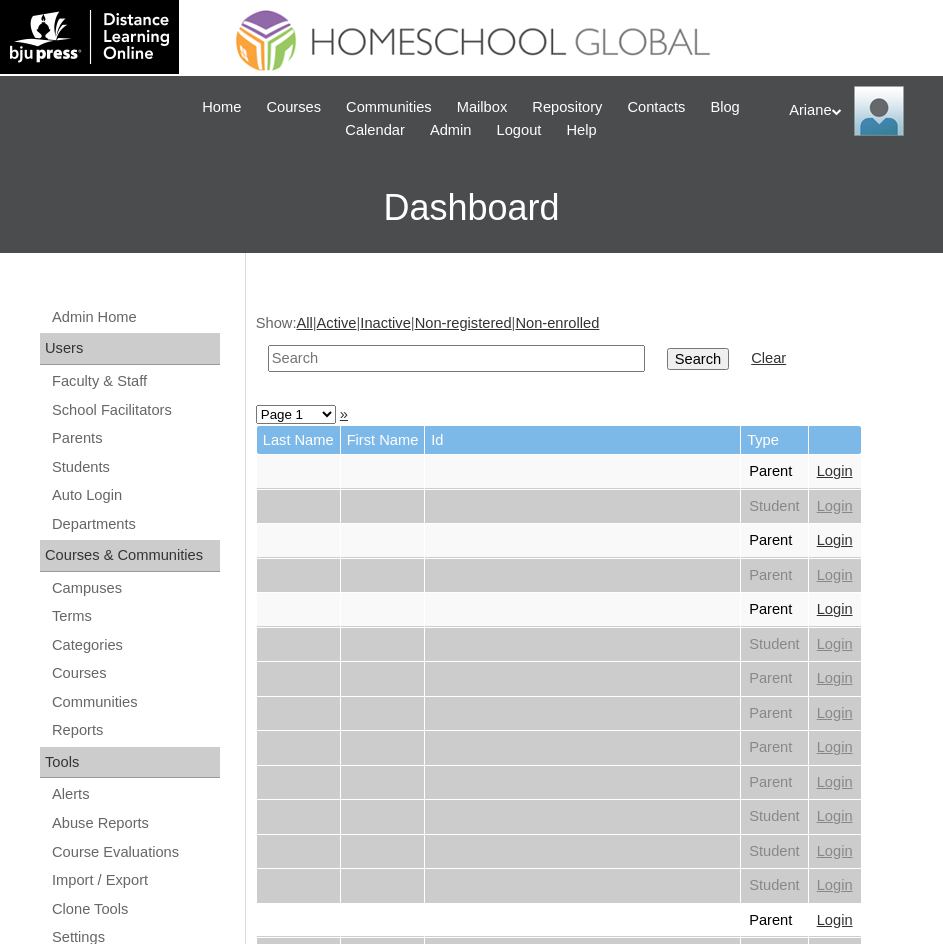 scroll, scrollTop: 0, scrollLeft: 0, axis: both 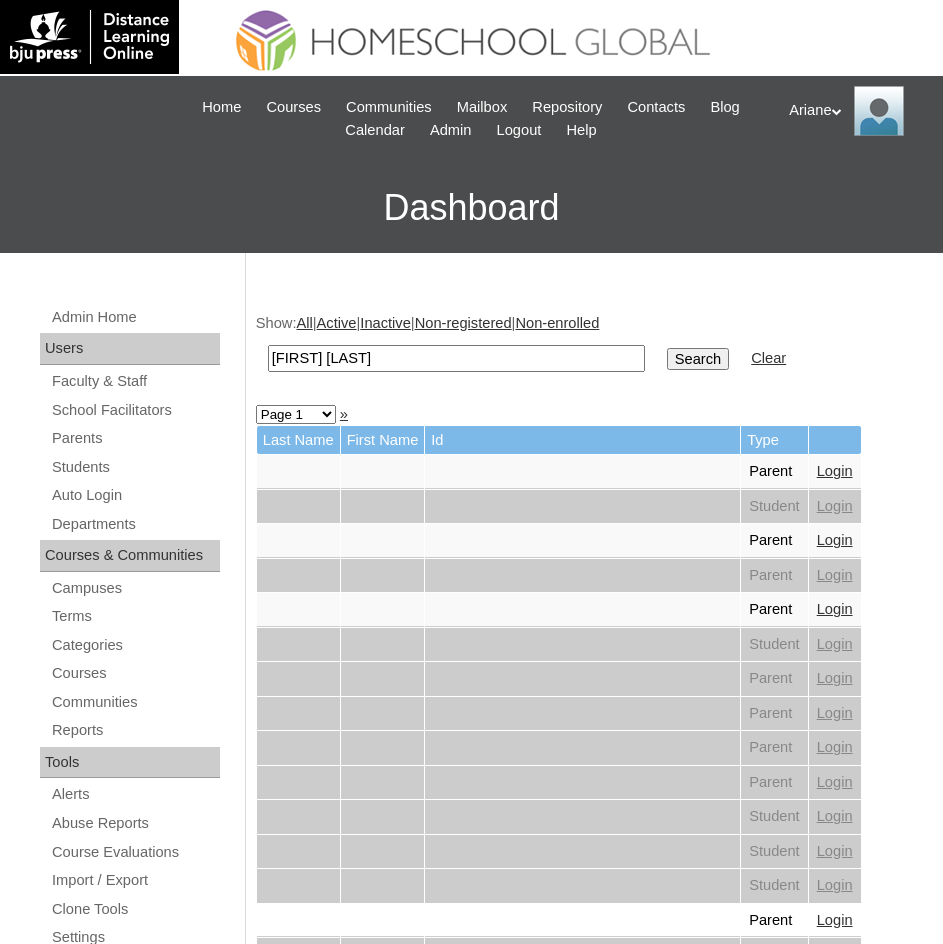type on "Malcolm Jaime" 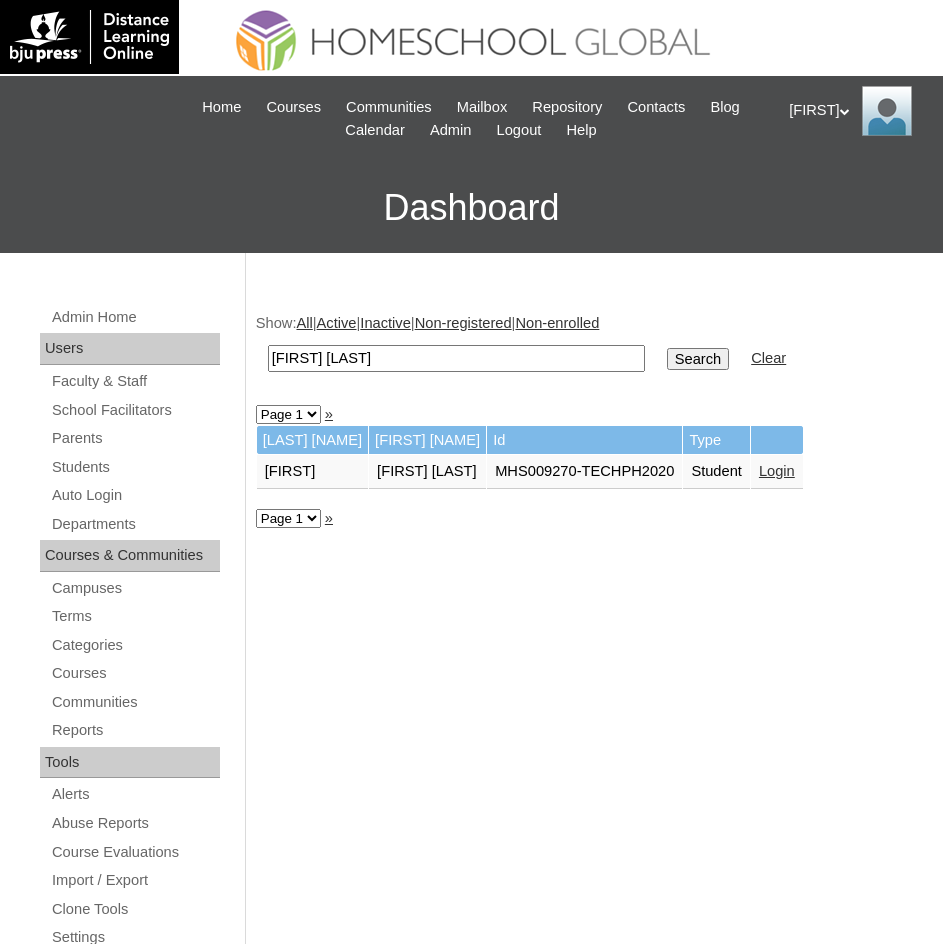 scroll, scrollTop: 0, scrollLeft: 0, axis: both 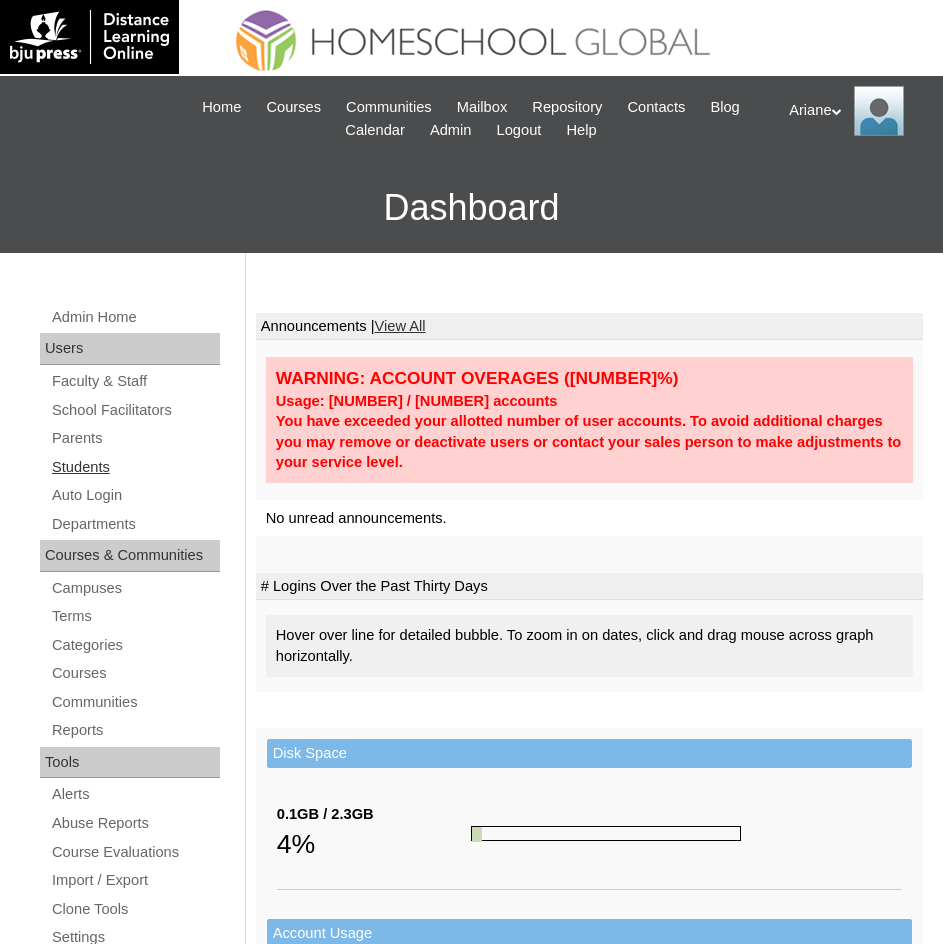 click on "Students" at bounding box center [135, 467] 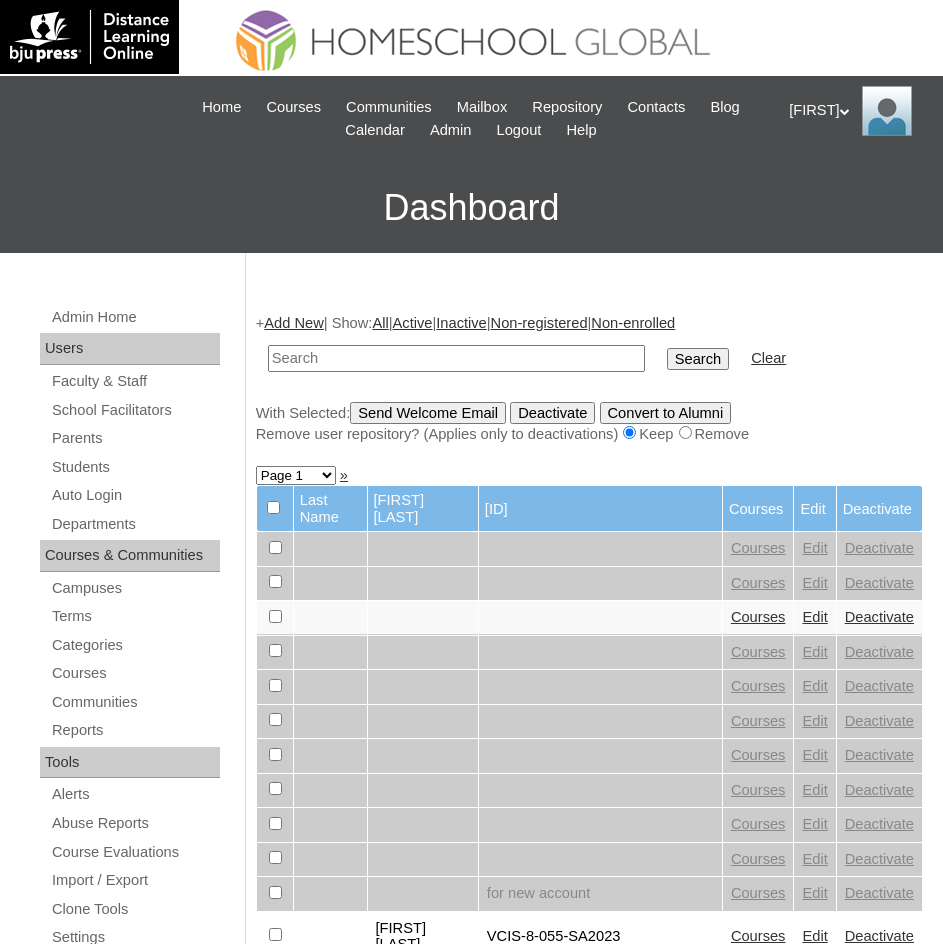 scroll, scrollTop: 0, scrollLeft: 0, axis: both 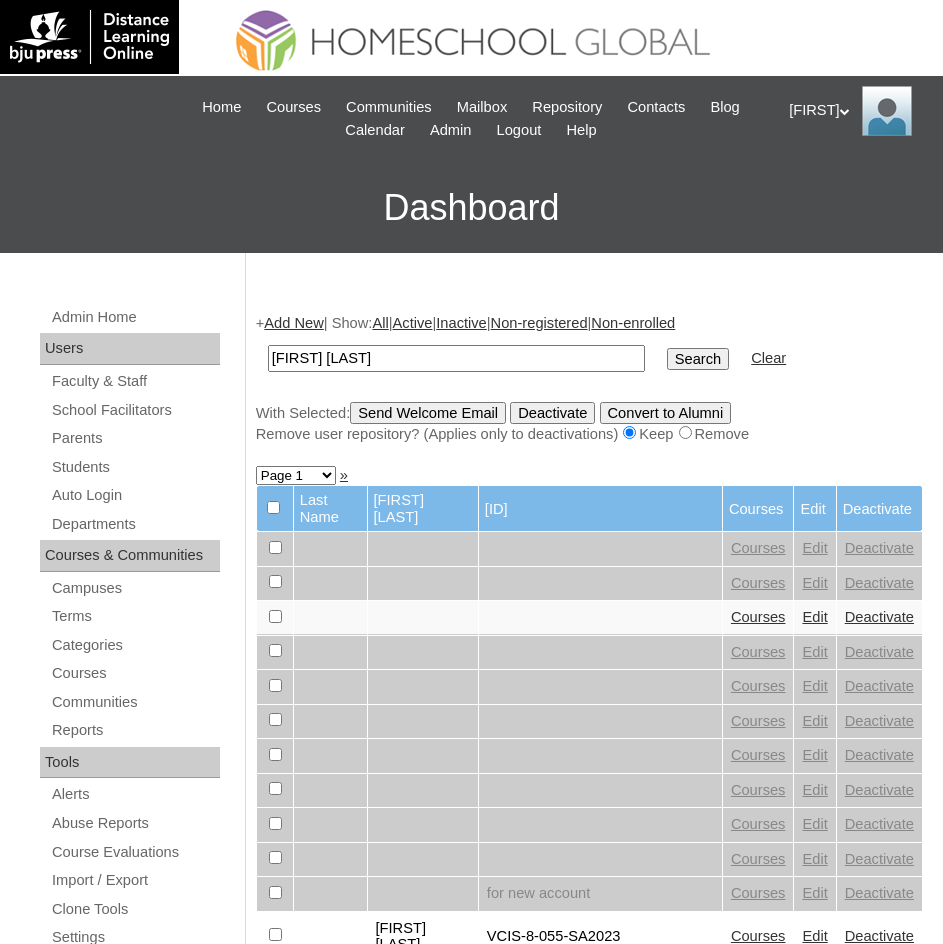 type on "Malcolm Jaime" 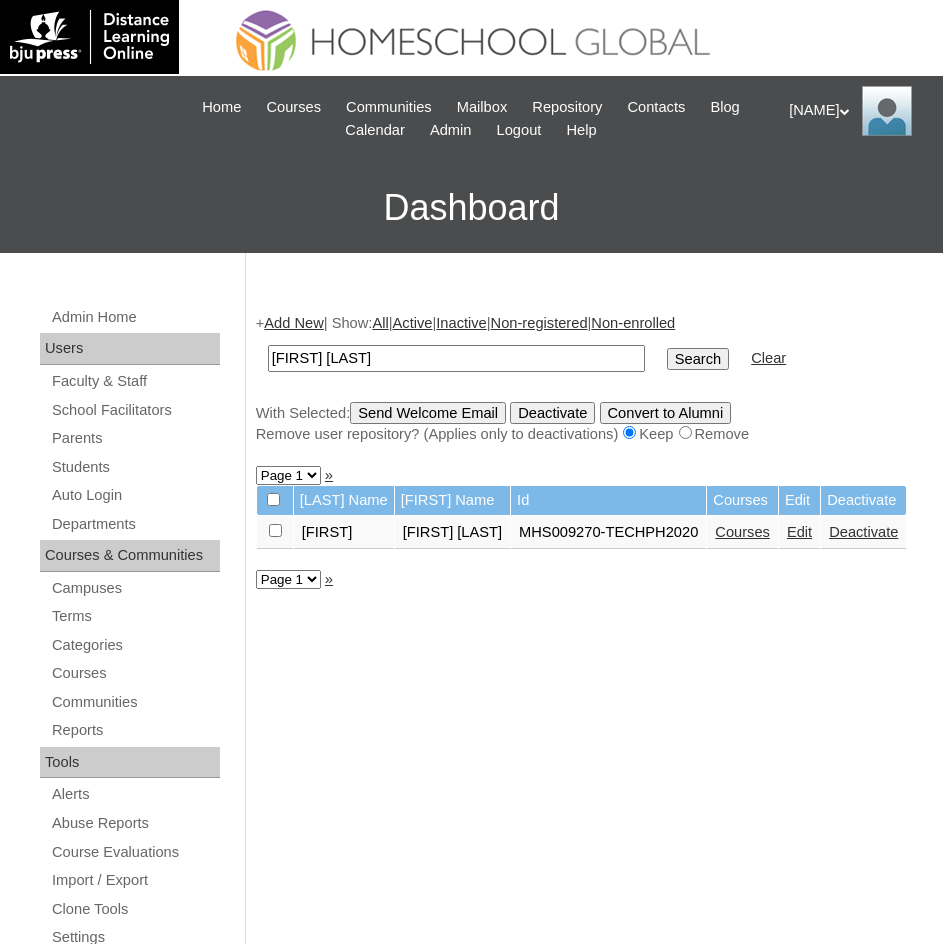 scroll, scrollTop: 0, scrollLeft: 0, axis: both 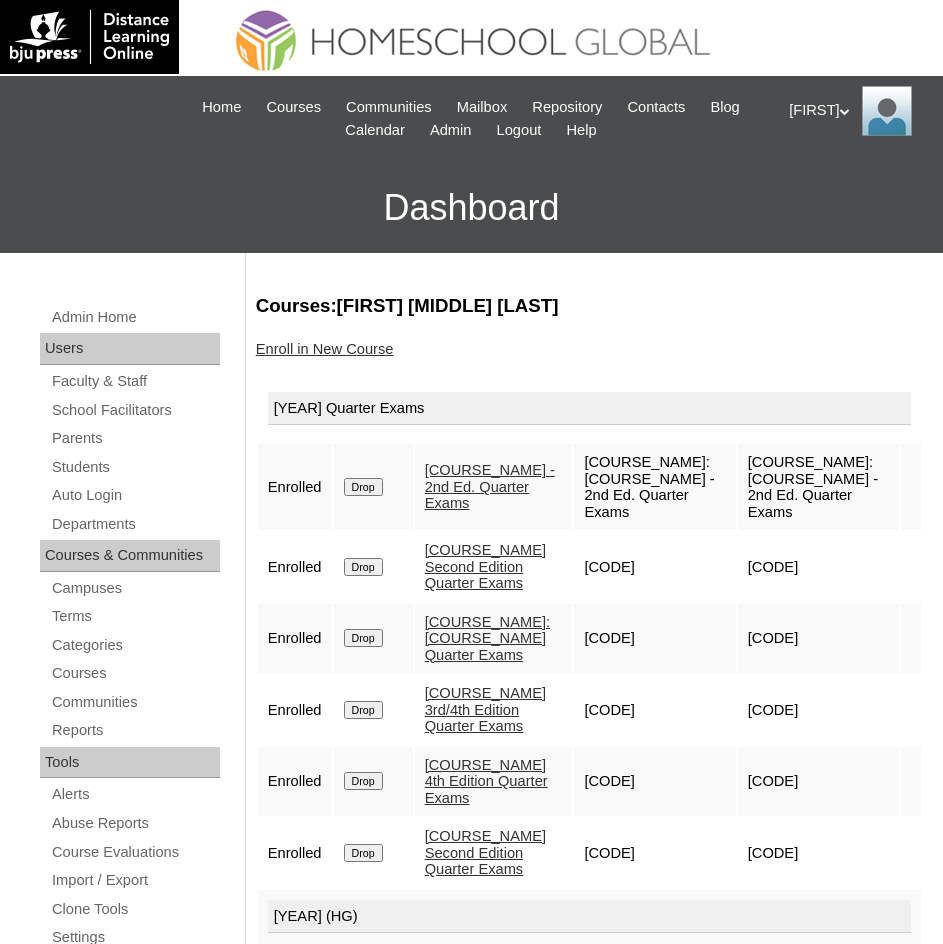 click on "[COURSE_NAME]: [COURSE_NAME] Quarter Exams" at bounding box center [487, 638] 